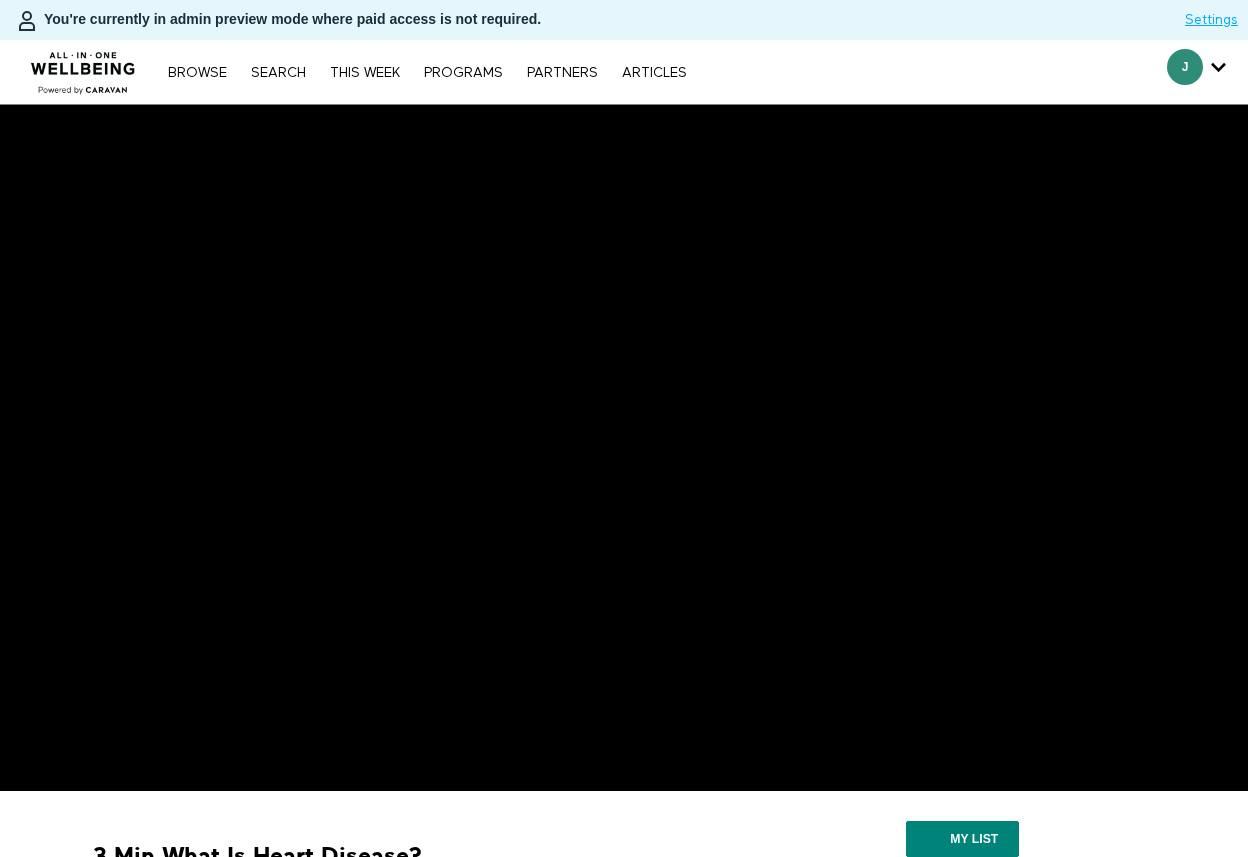scroll, scrollTop: 0, scrollLeft: 0, axis: both 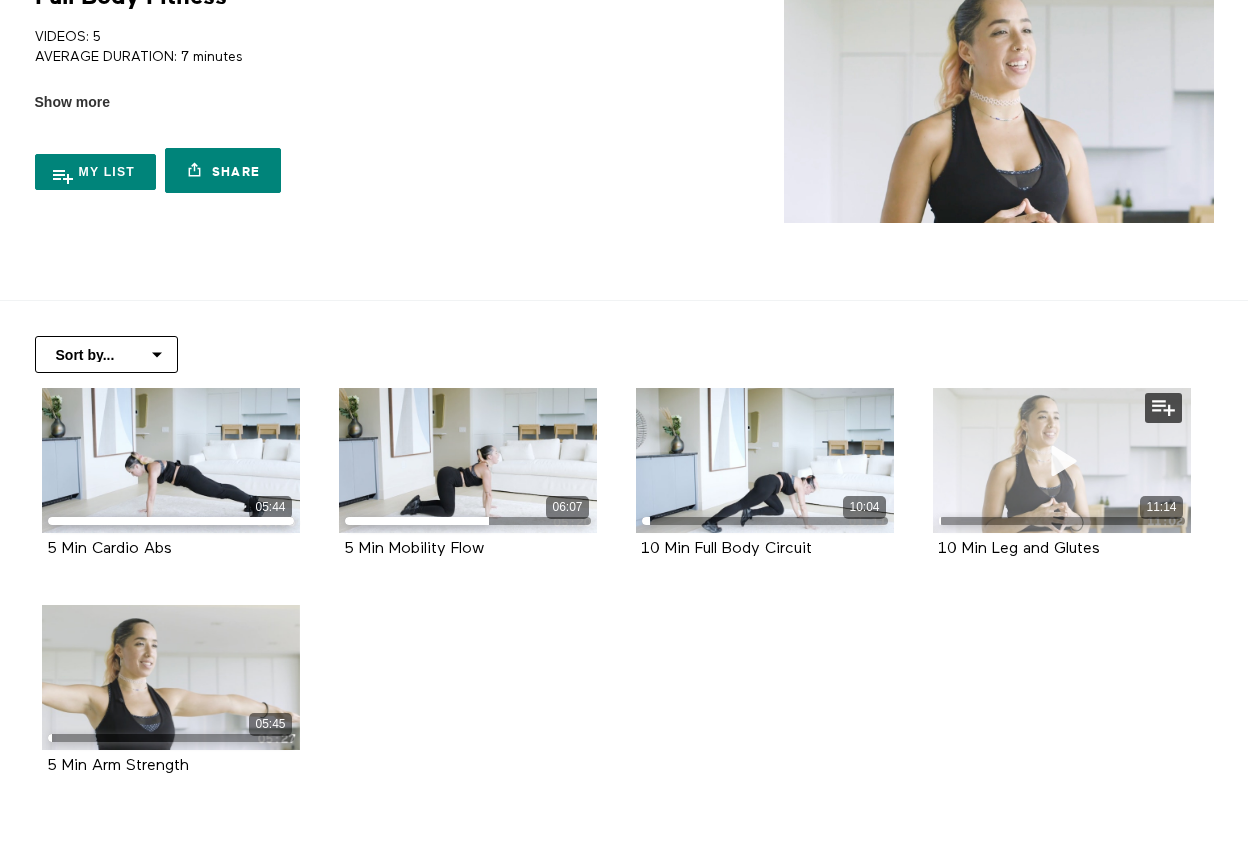click at bounding box center (1062, 461) 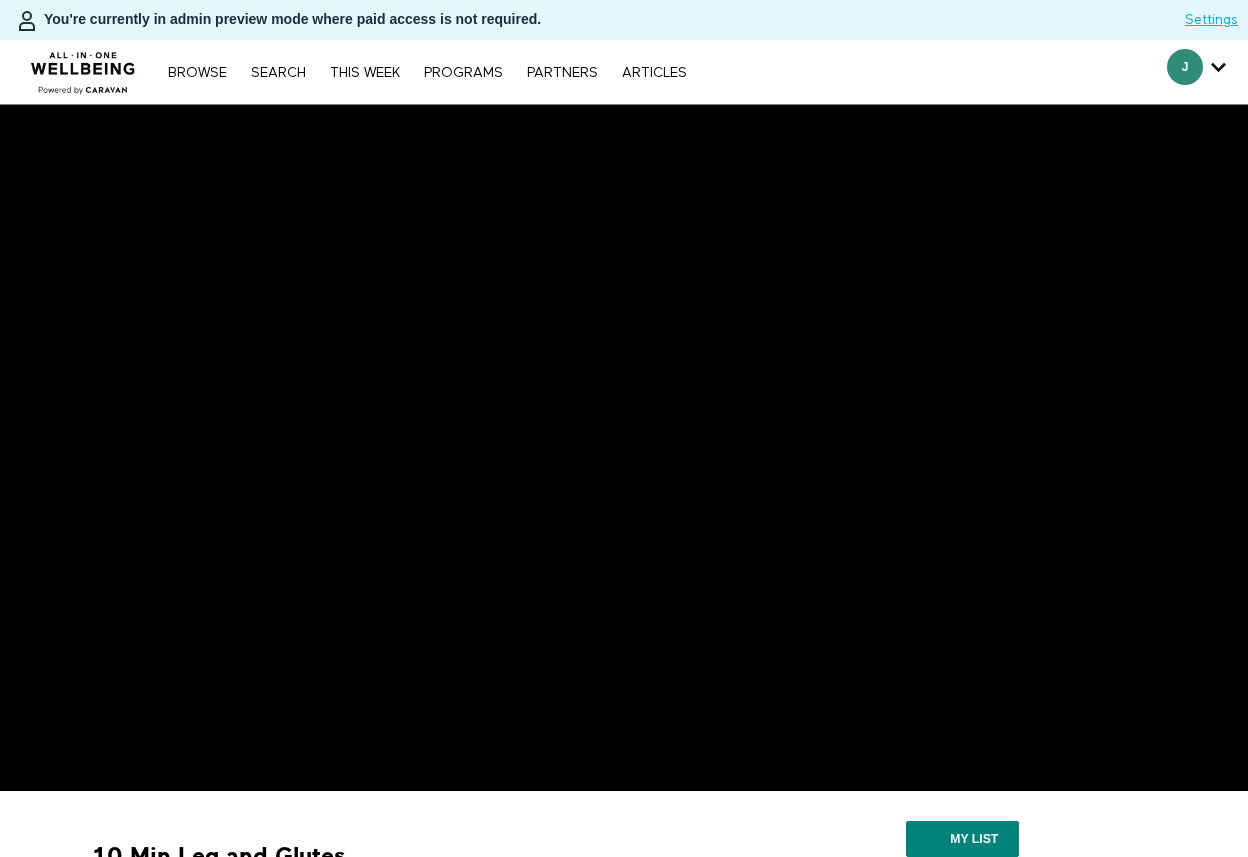 scroll, scrollTop: 0, scrollLeft: 0, axis: both 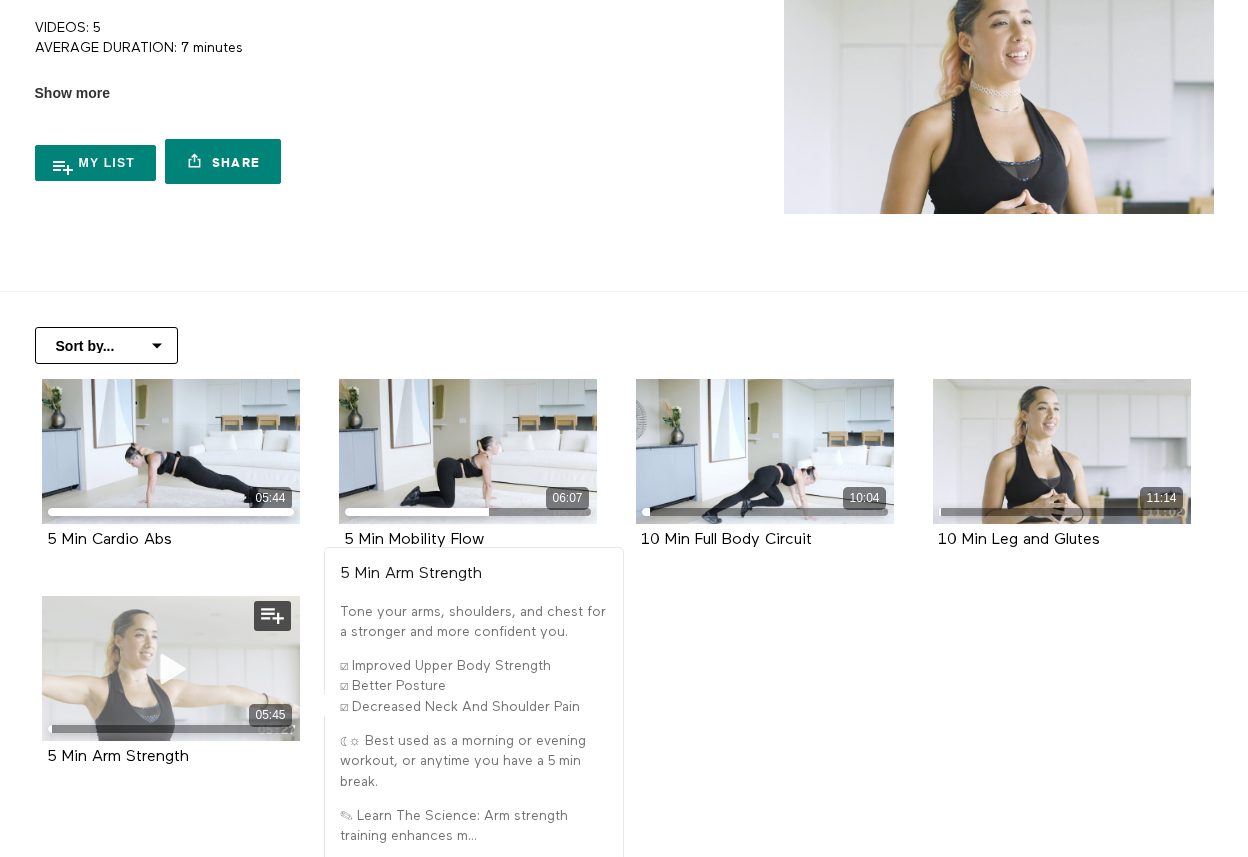 click on "05:45" at bounding box center (171, 718) 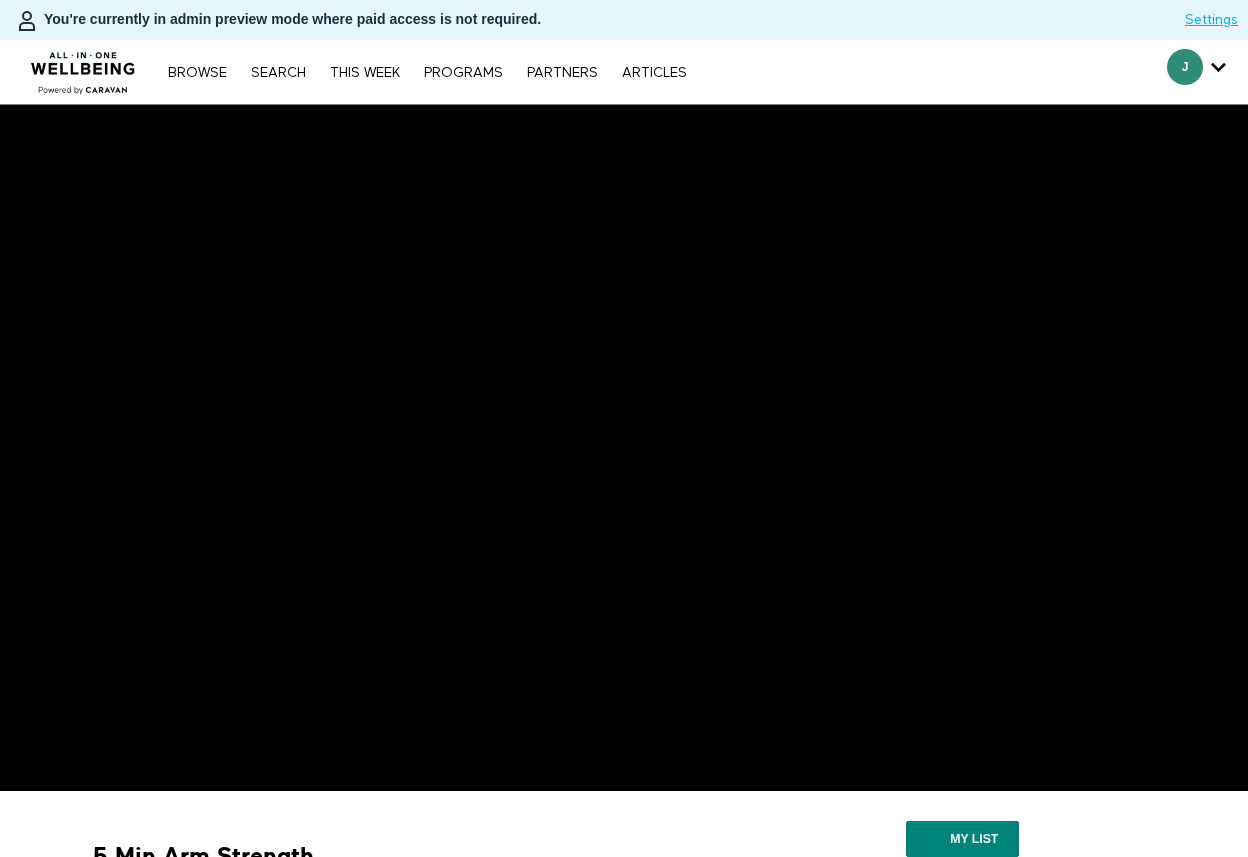 scroll, scrollTop: 0, scrollLeft: 0, axis: both 